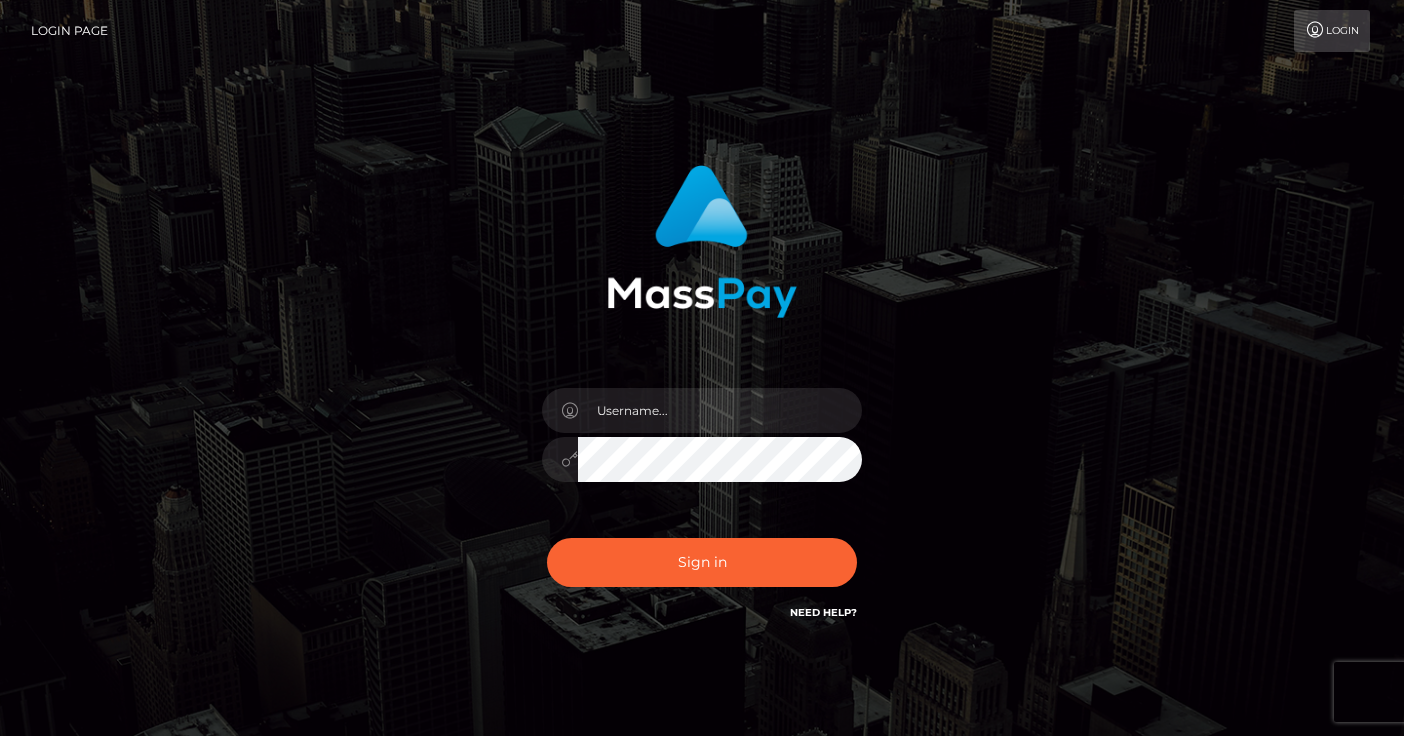 scroll, scrollTop: 0, scrollLeft: 0, axis: both 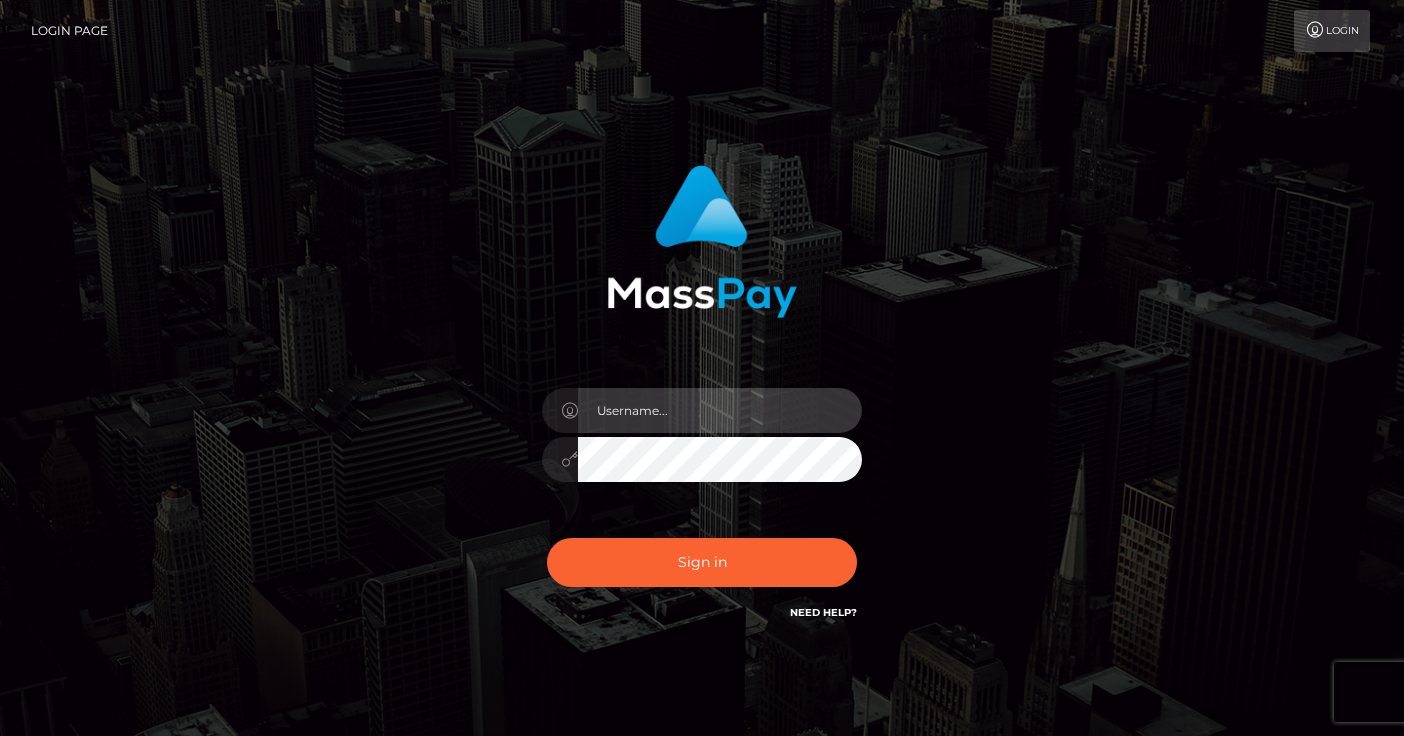 click at bounding box center [720, 410] 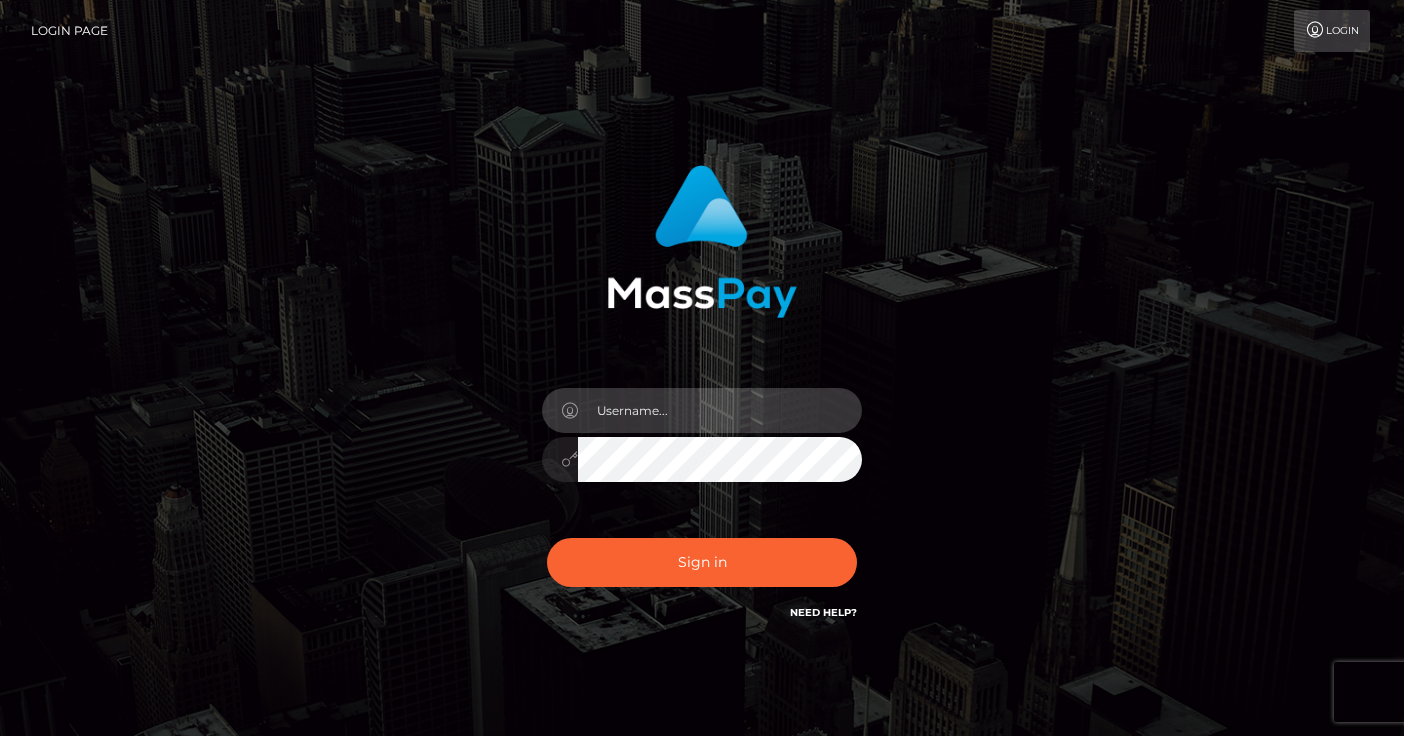 type on "ashleybhartsfield@gmail.com" 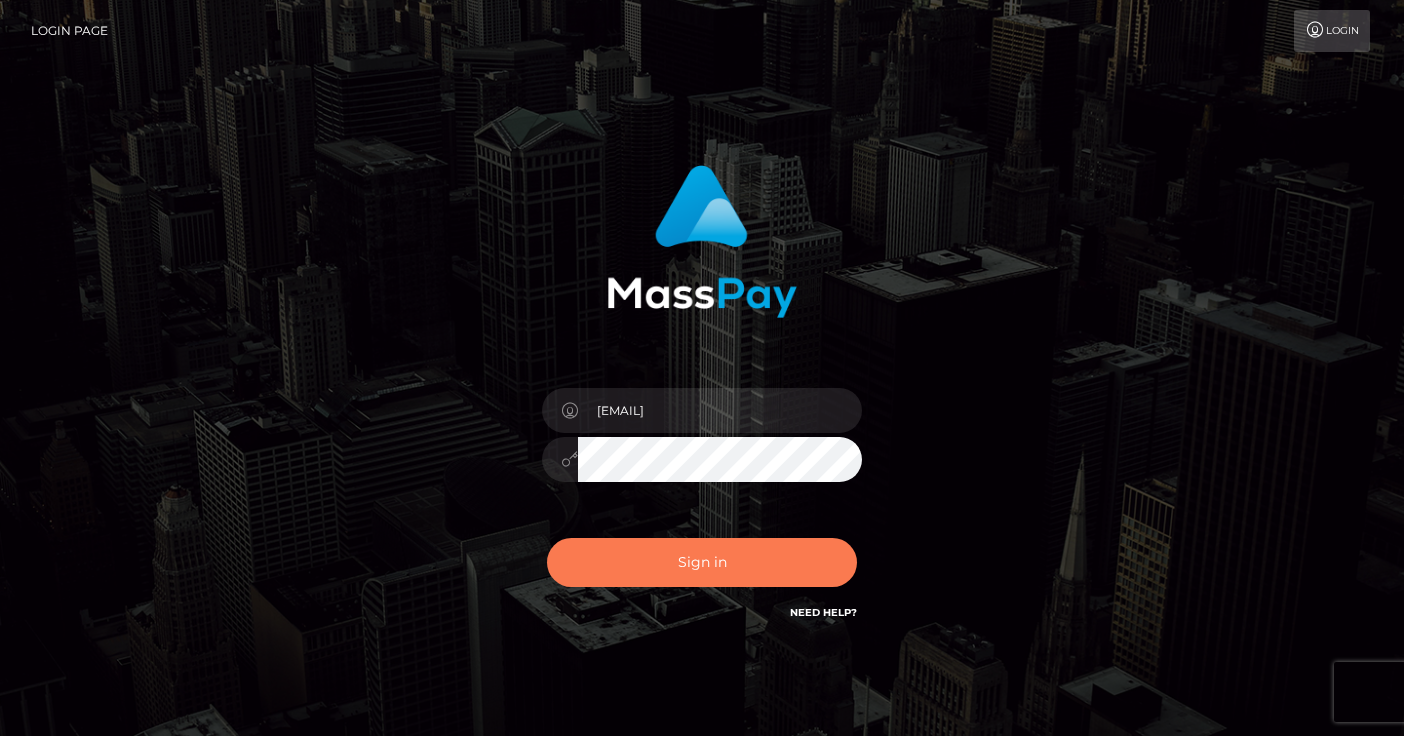 click on "Sign in" at bounding box center [702, 562] 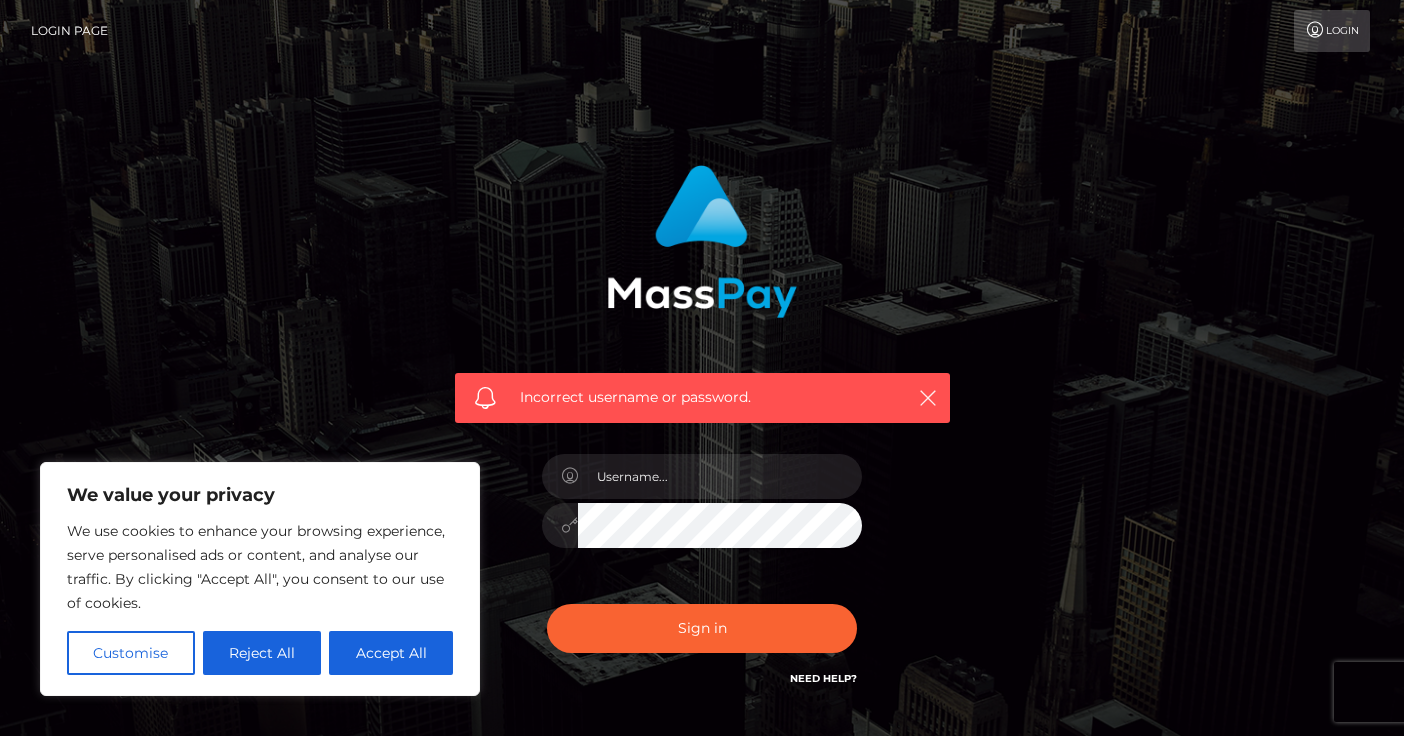 scroll, scrollTop: 0, scrollLeft: 0, axis: both 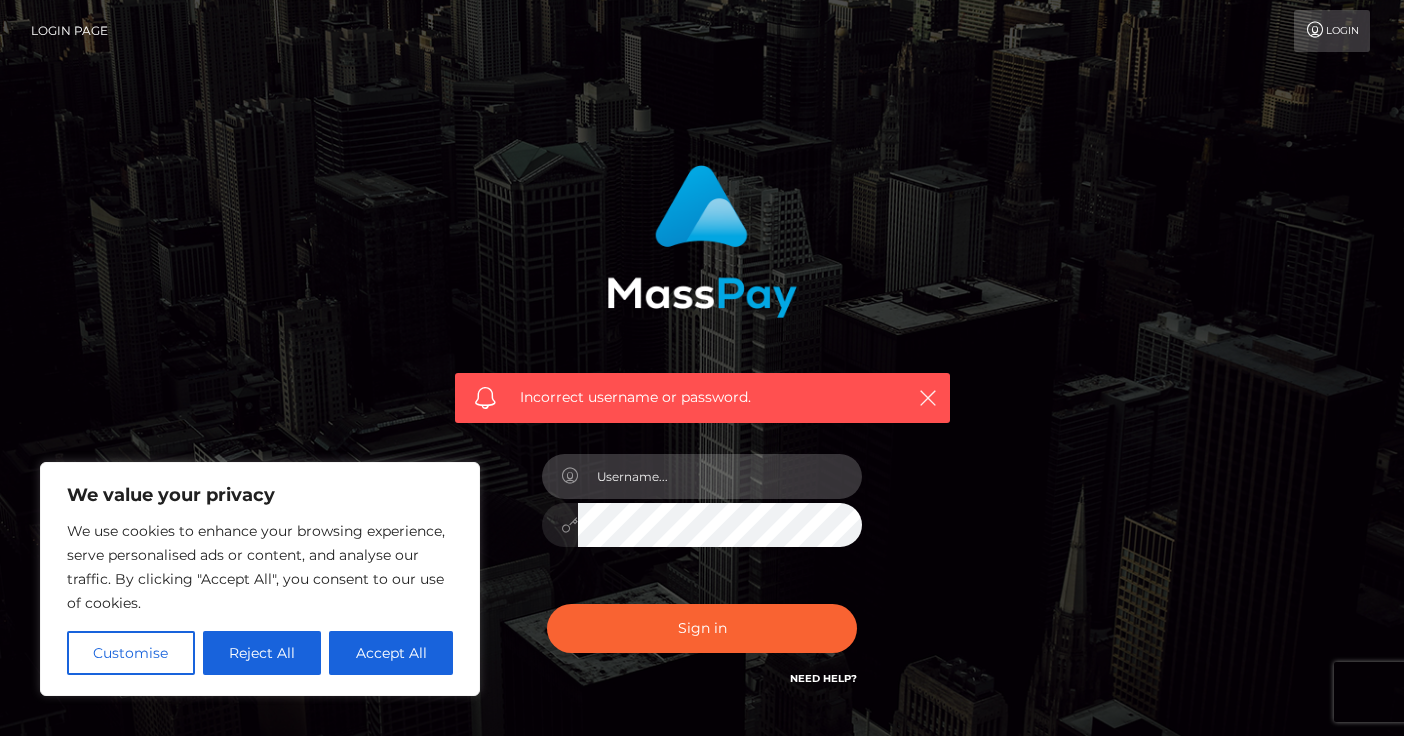 click at bounding box center (720, 476) 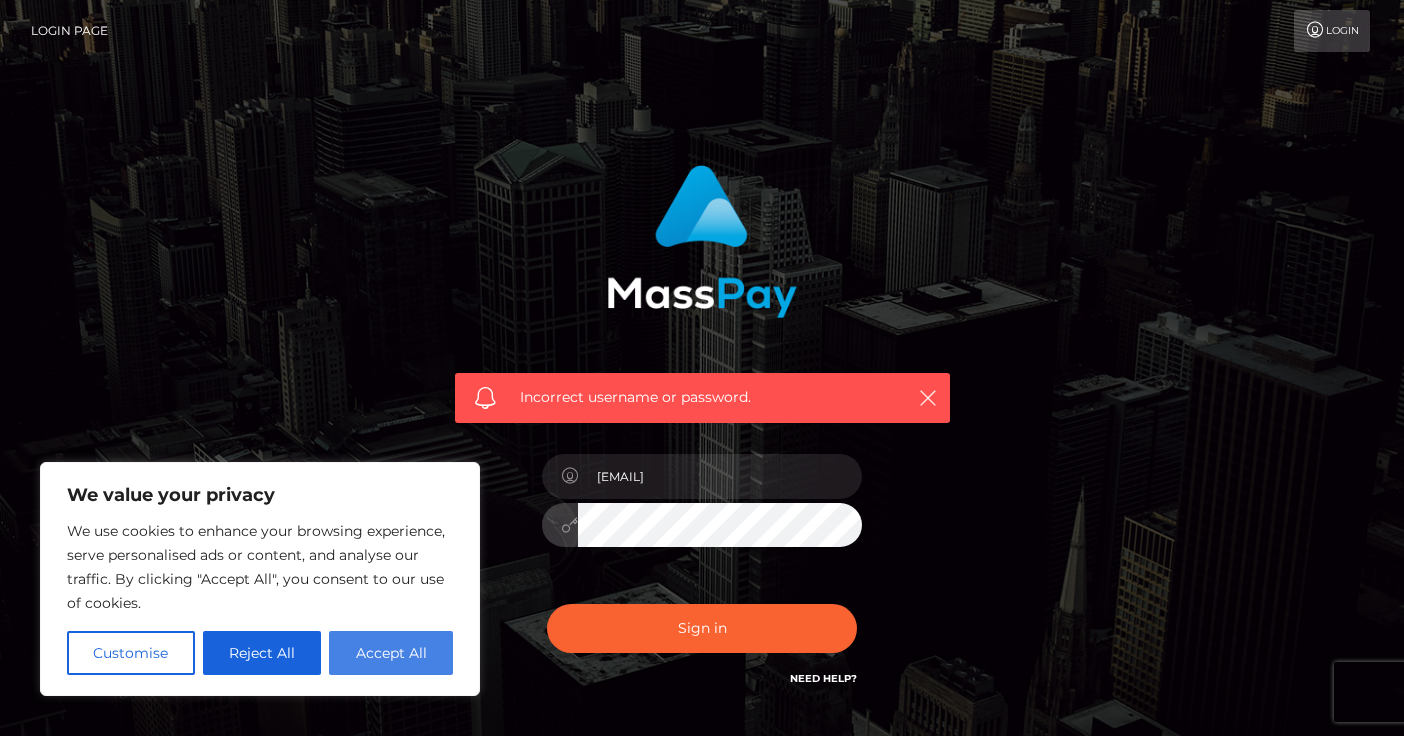 click on "Accept All" at bounding box center (391, 653) 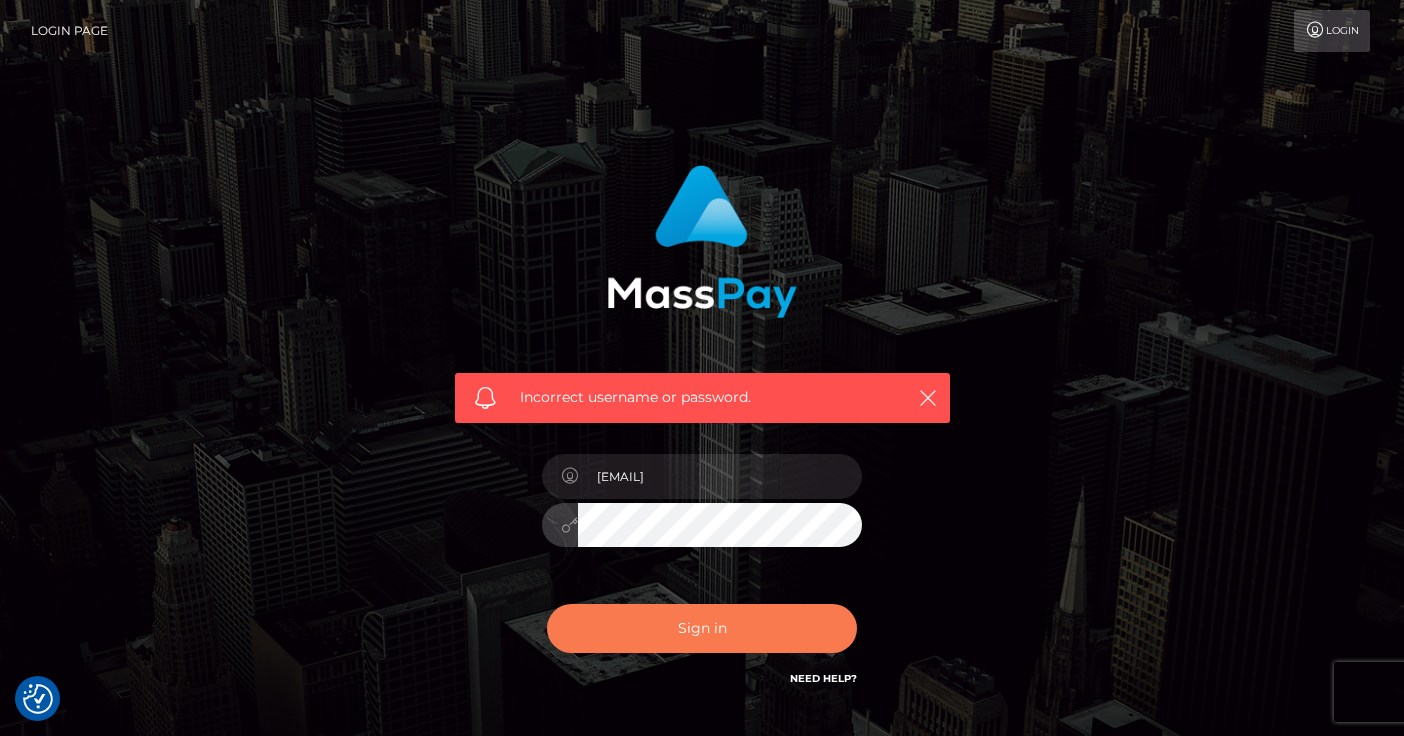 click on "Sign in" at bounding box center [702, 628] 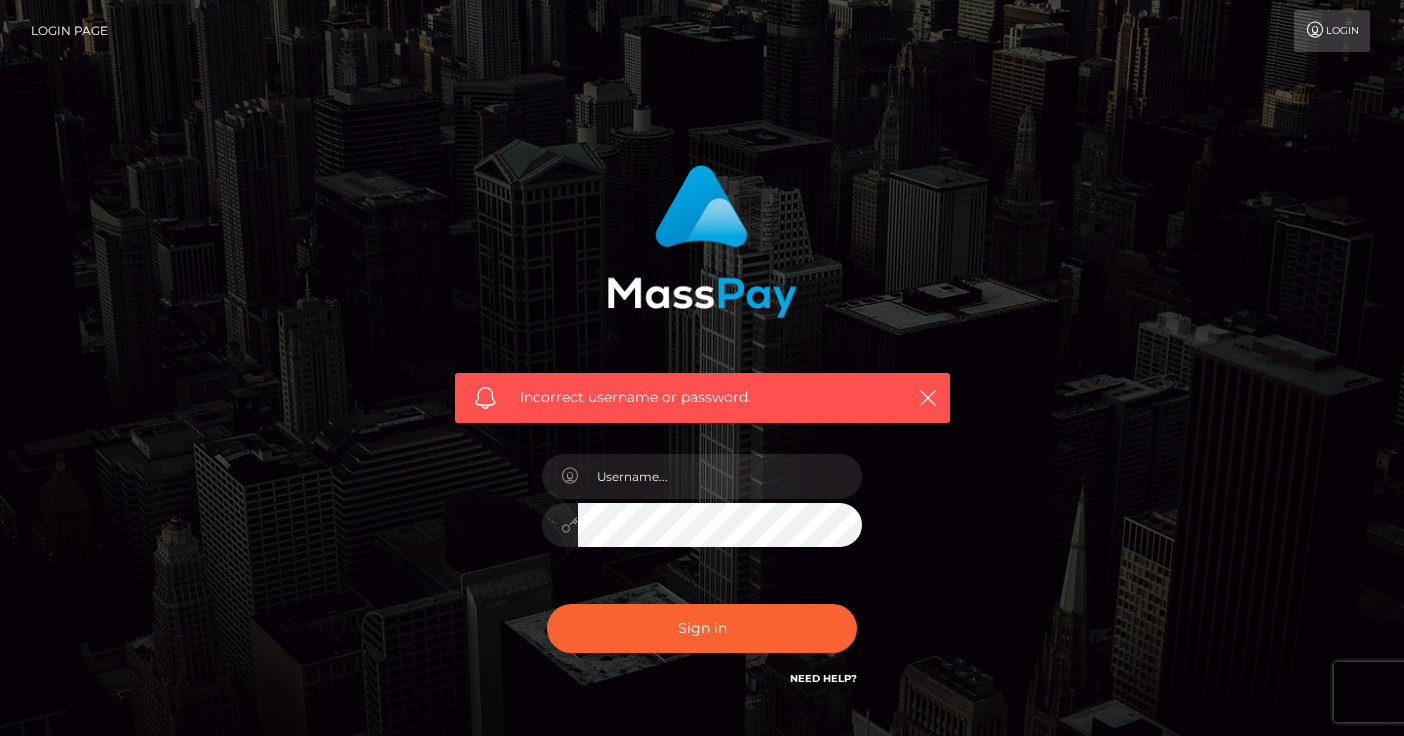 scroll, scrollTop: 0, scrollLeft: 0, axis: both 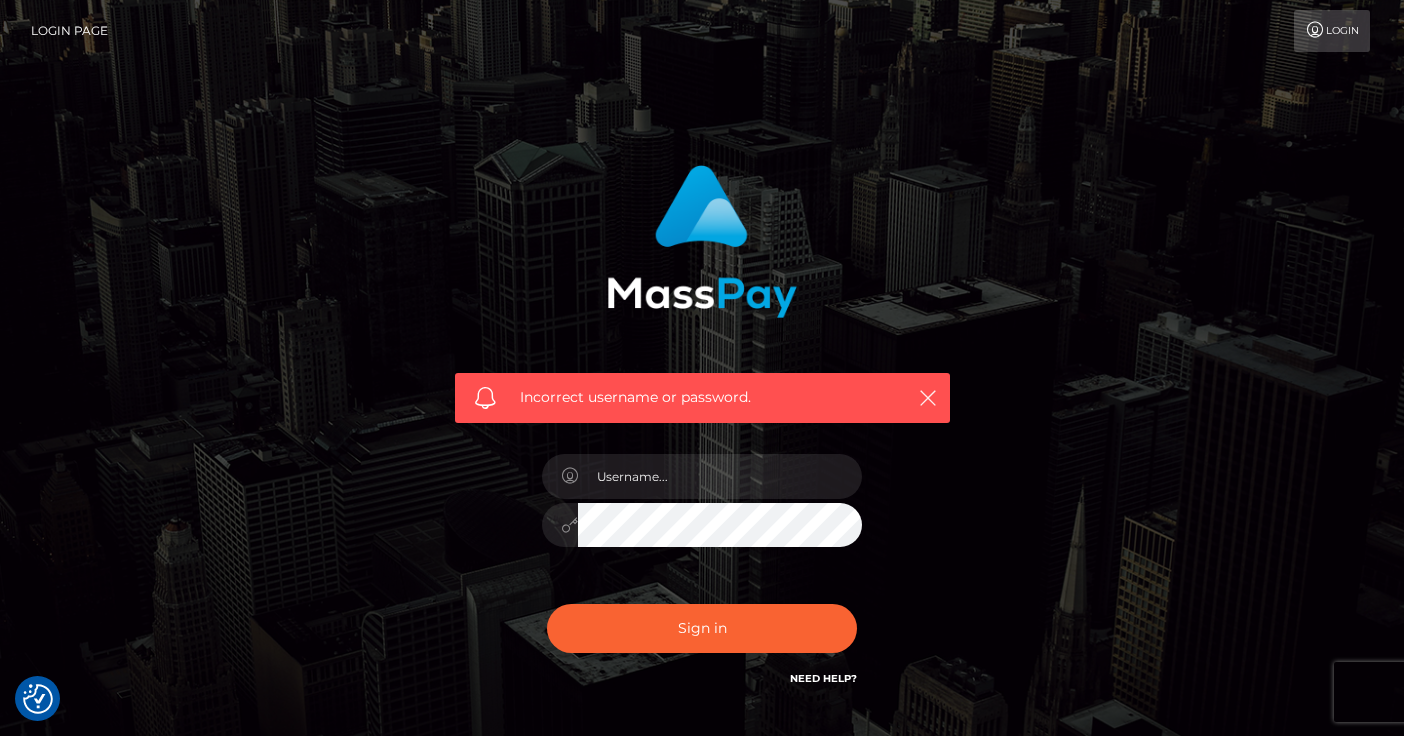 click on "Need
Help?" at bounding box center (823, 678) 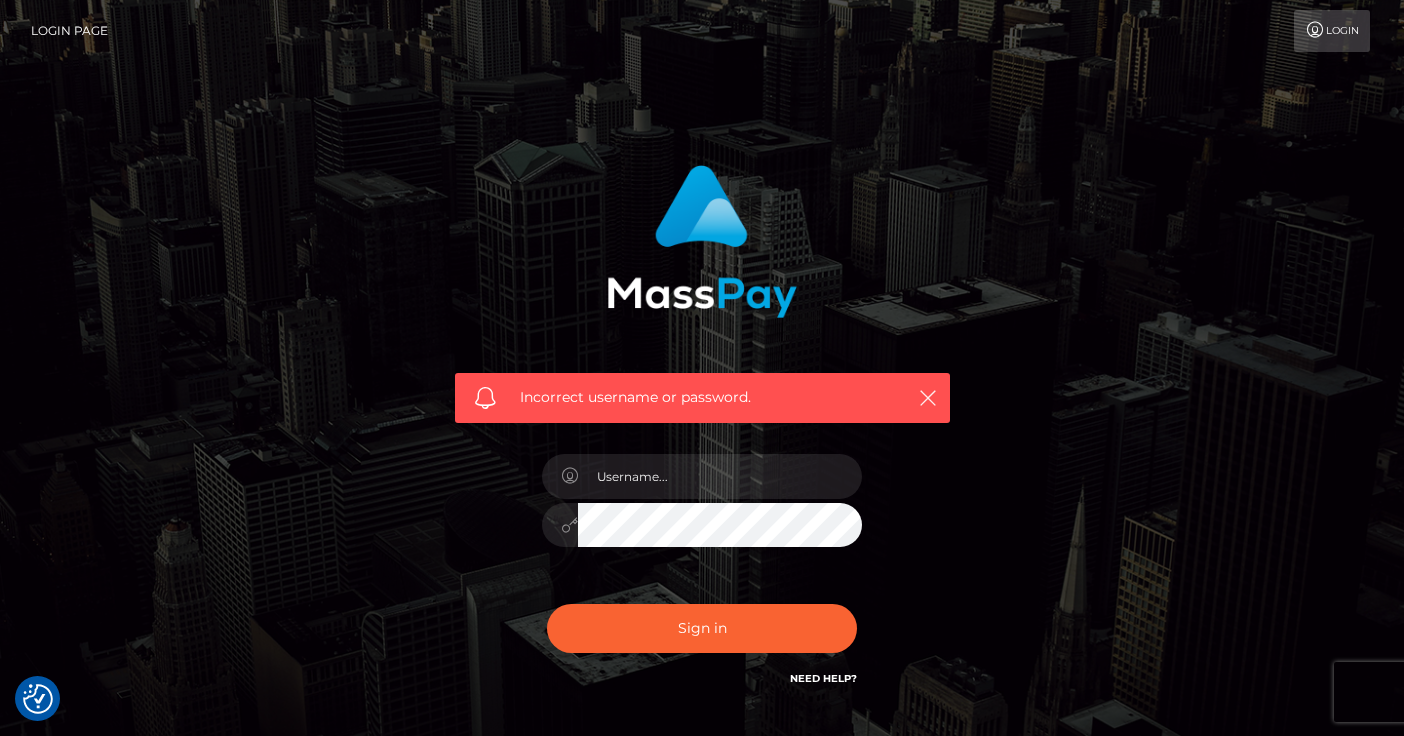 click on "Incorrect username or password." at bounding box center (702, 398) 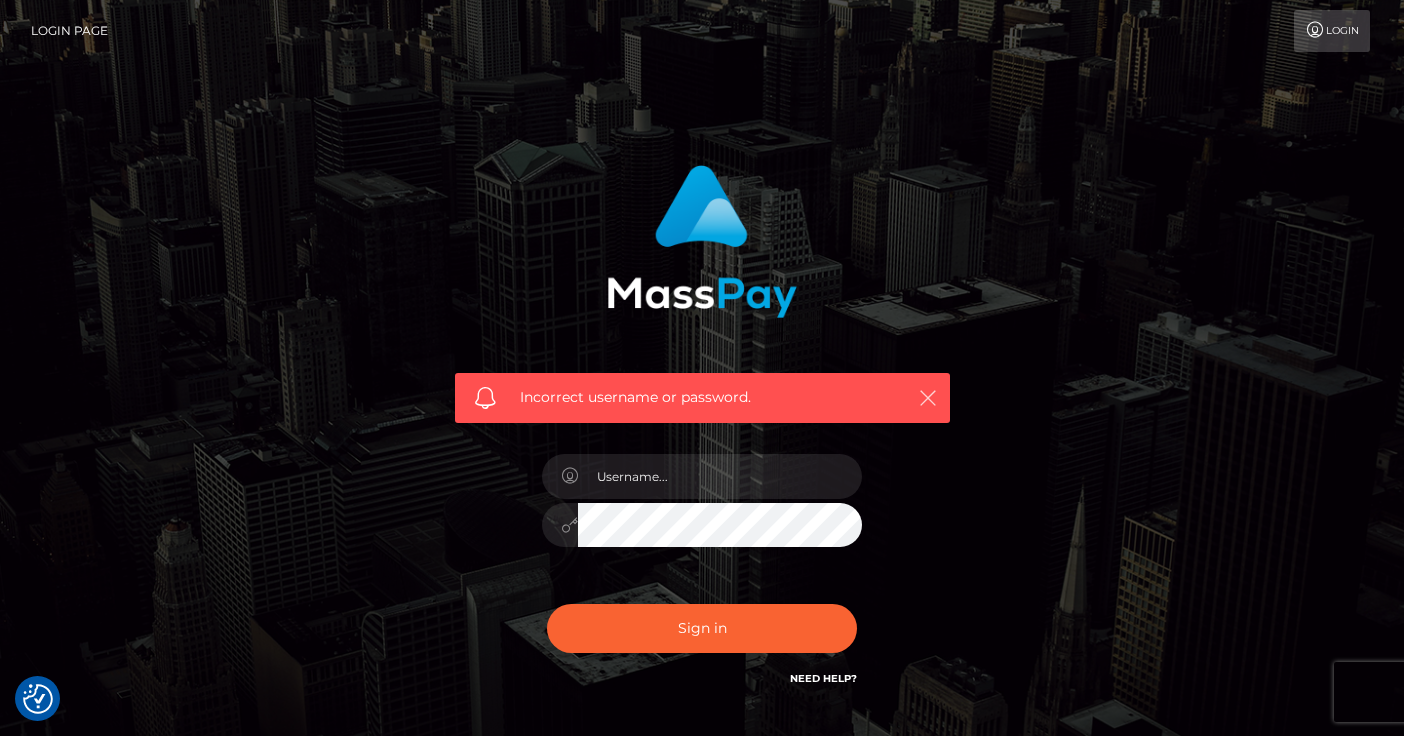 click at bounding box center (928, 398) 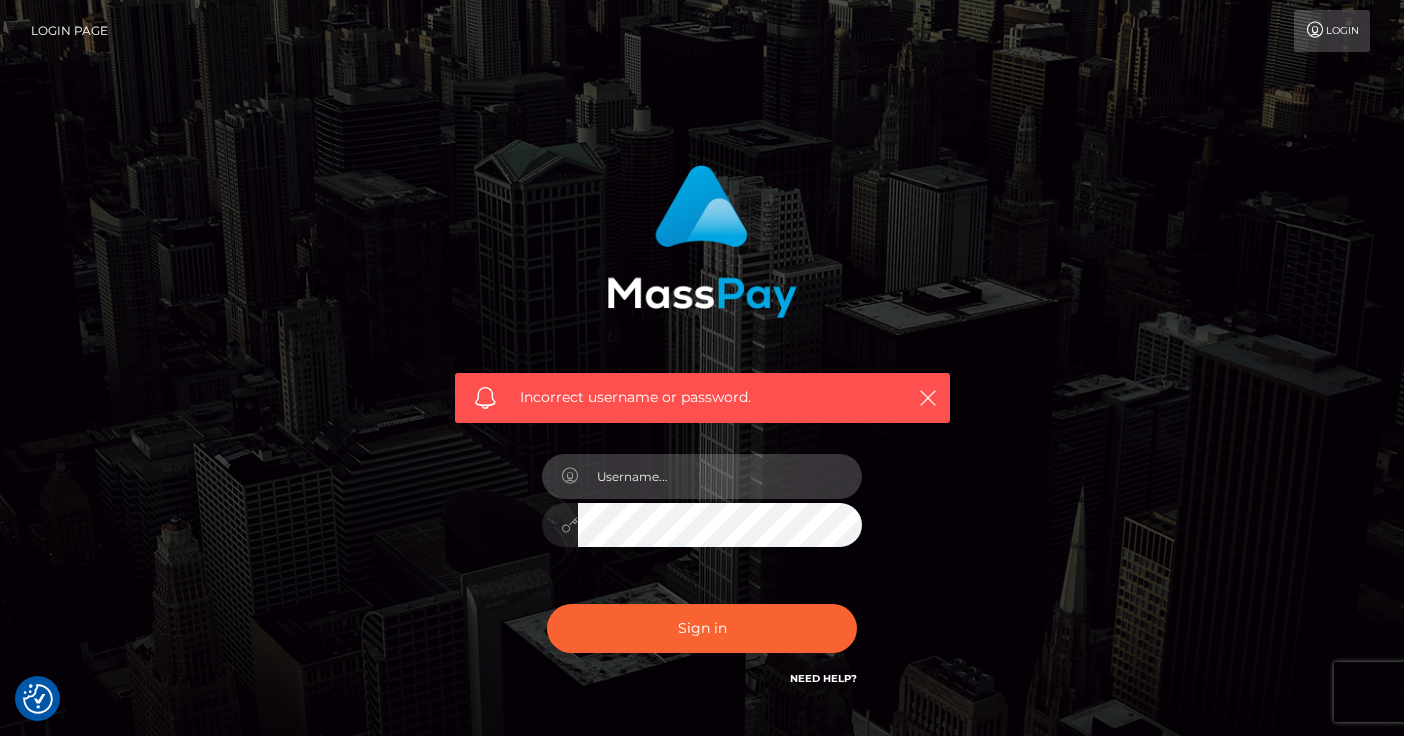 click at bounding box center (720, 476) 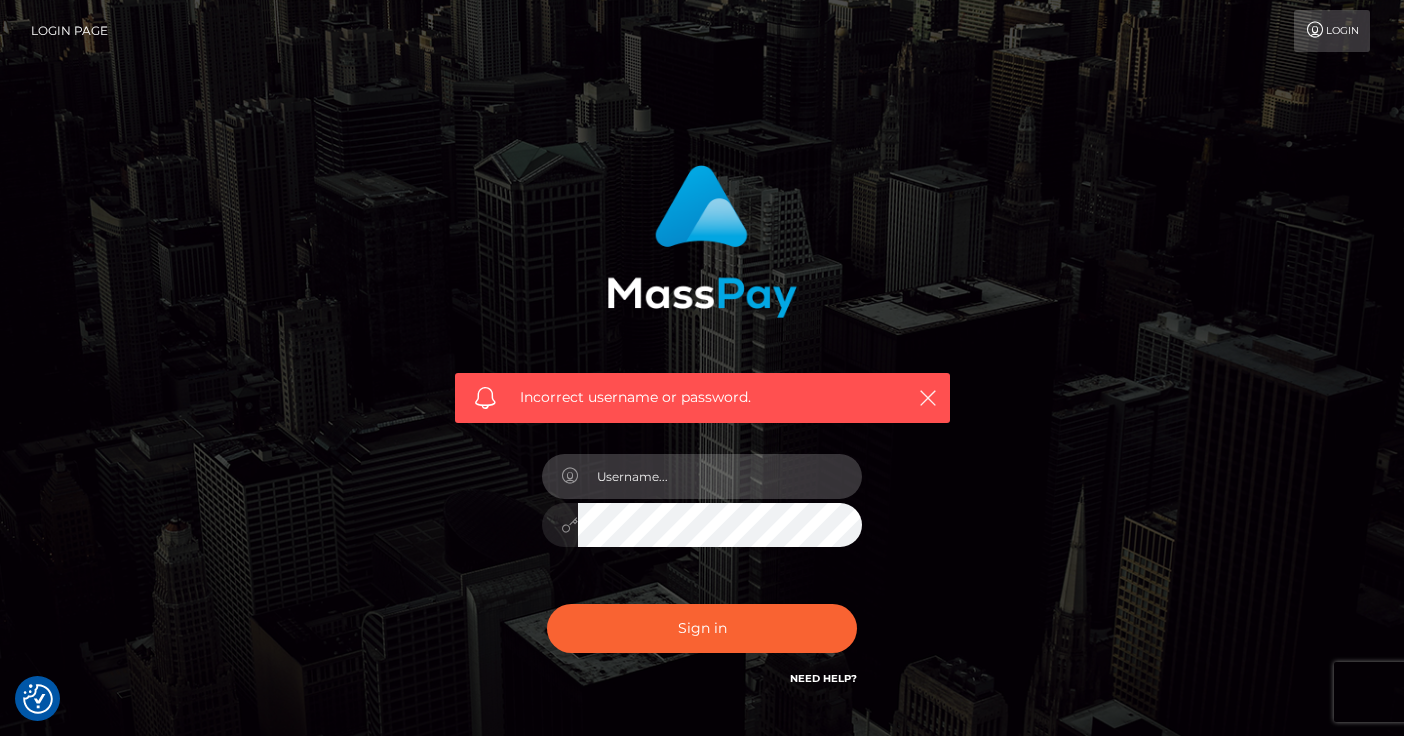 type on "ashleybhartsfield@gmail.com" 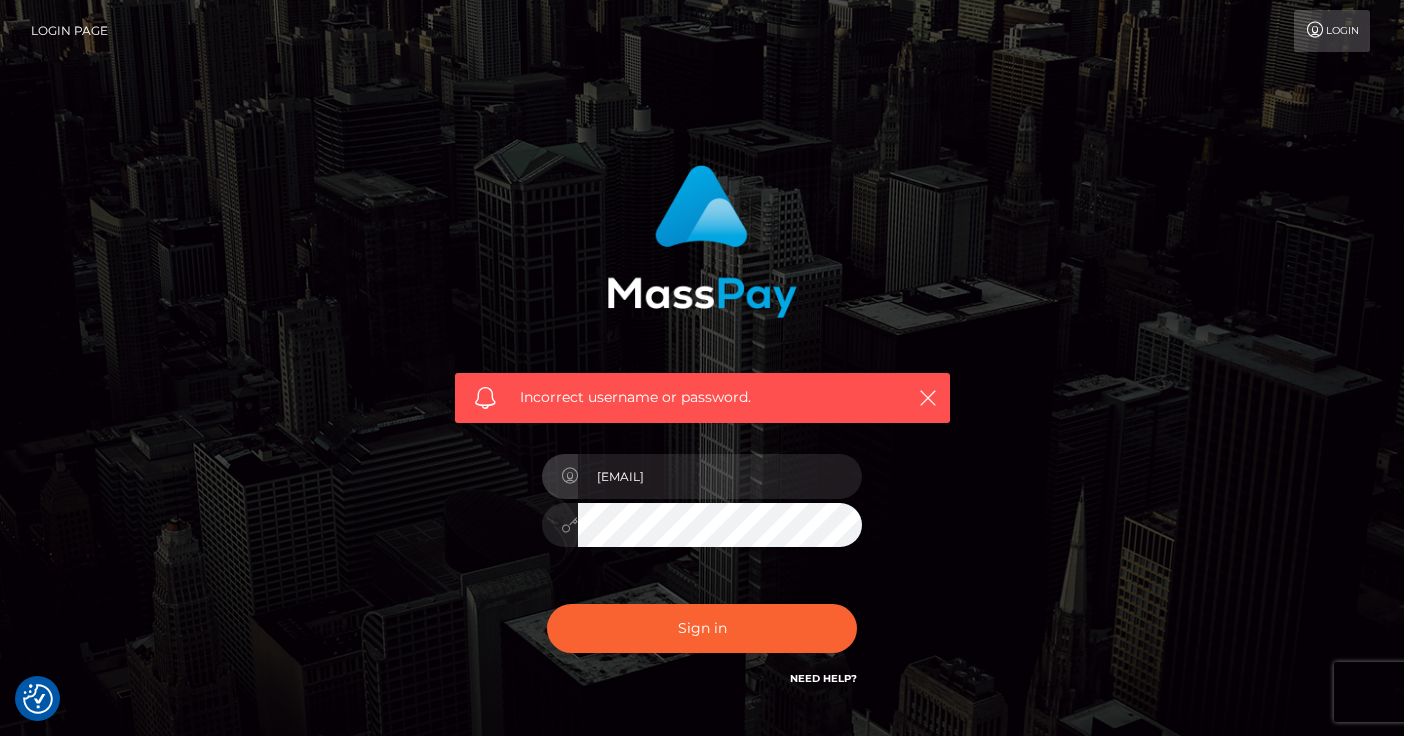 click on "ashleybhartsfield@gmail.com" at bounding box center (720, 476) 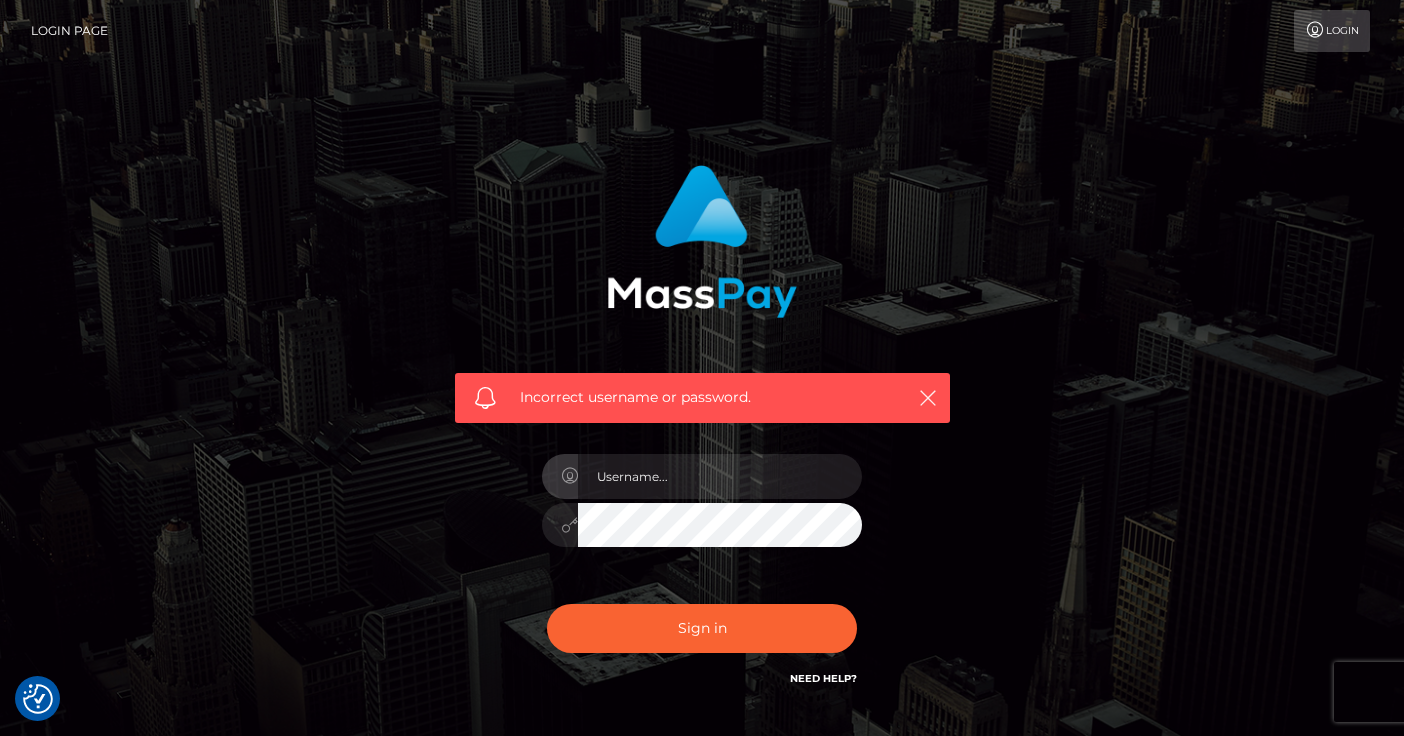 type 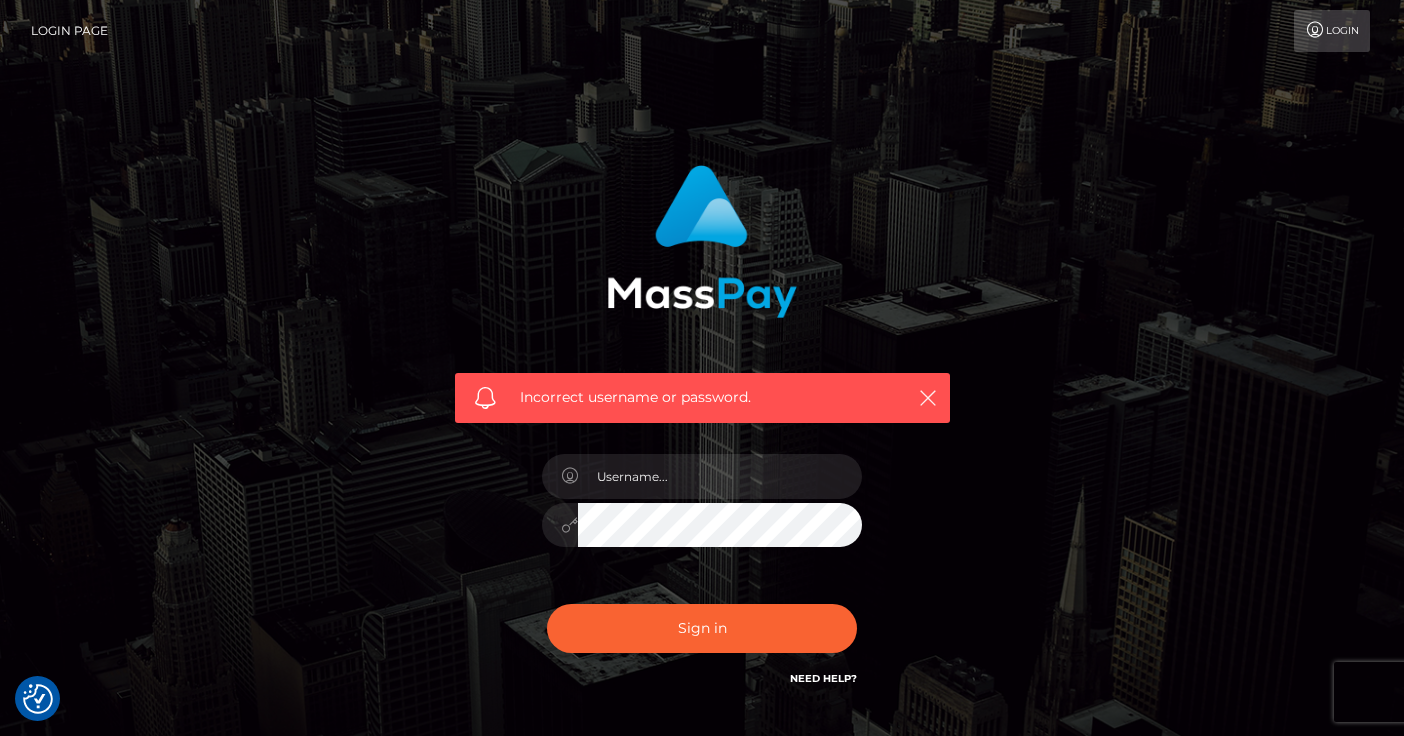 click on "Incorrect username or password." at bounding box center (702, 427) 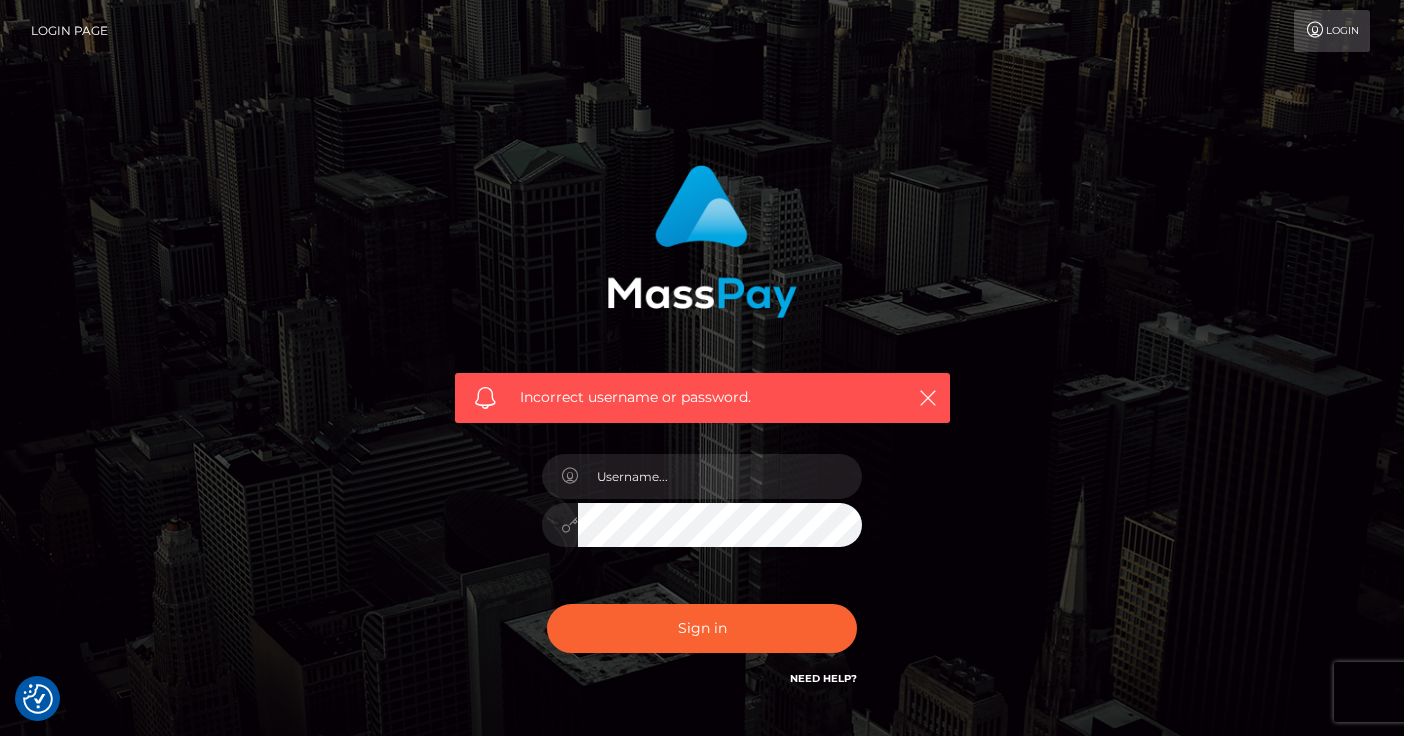 click on "Login" at bounding box center (1332, 31) 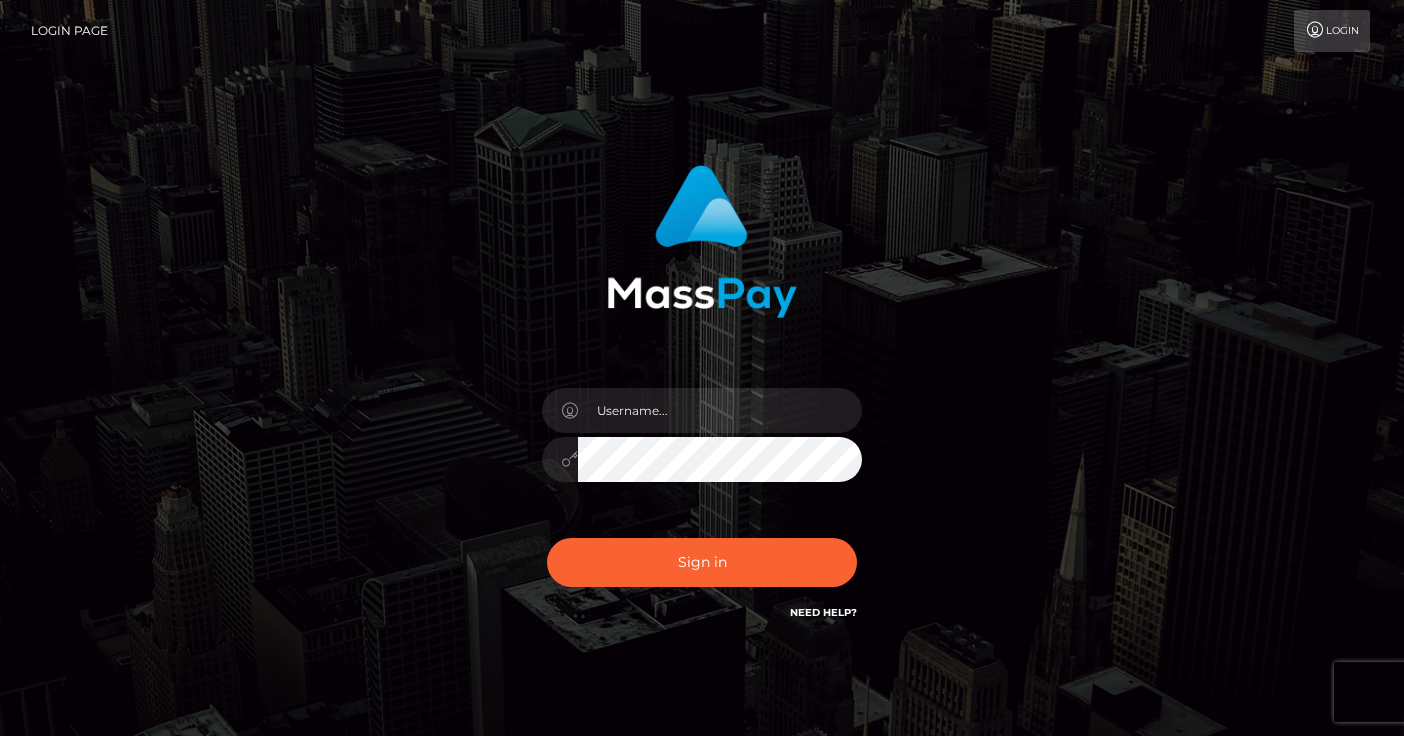 scroll, scrollTop: 0, scrollLeft: 0, axis: both 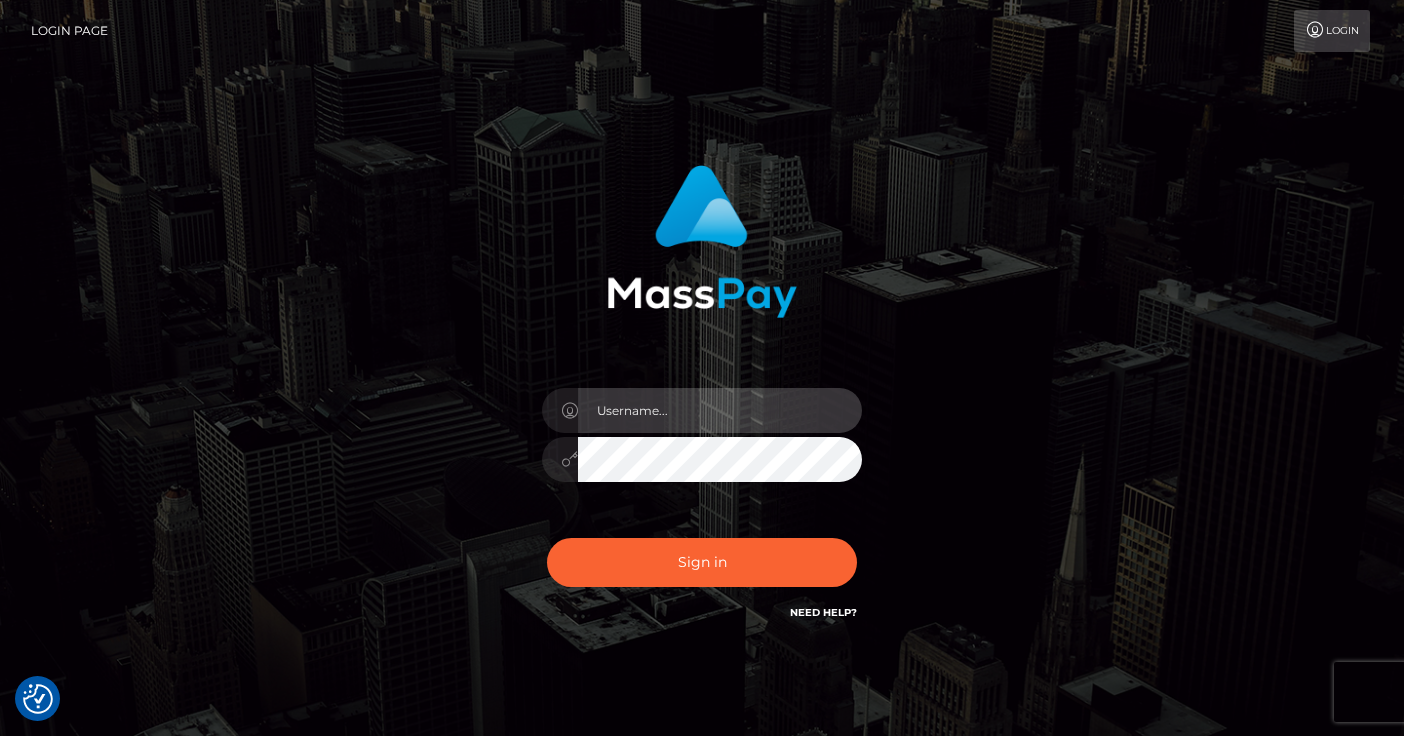 click at bounding box center (720, 410) 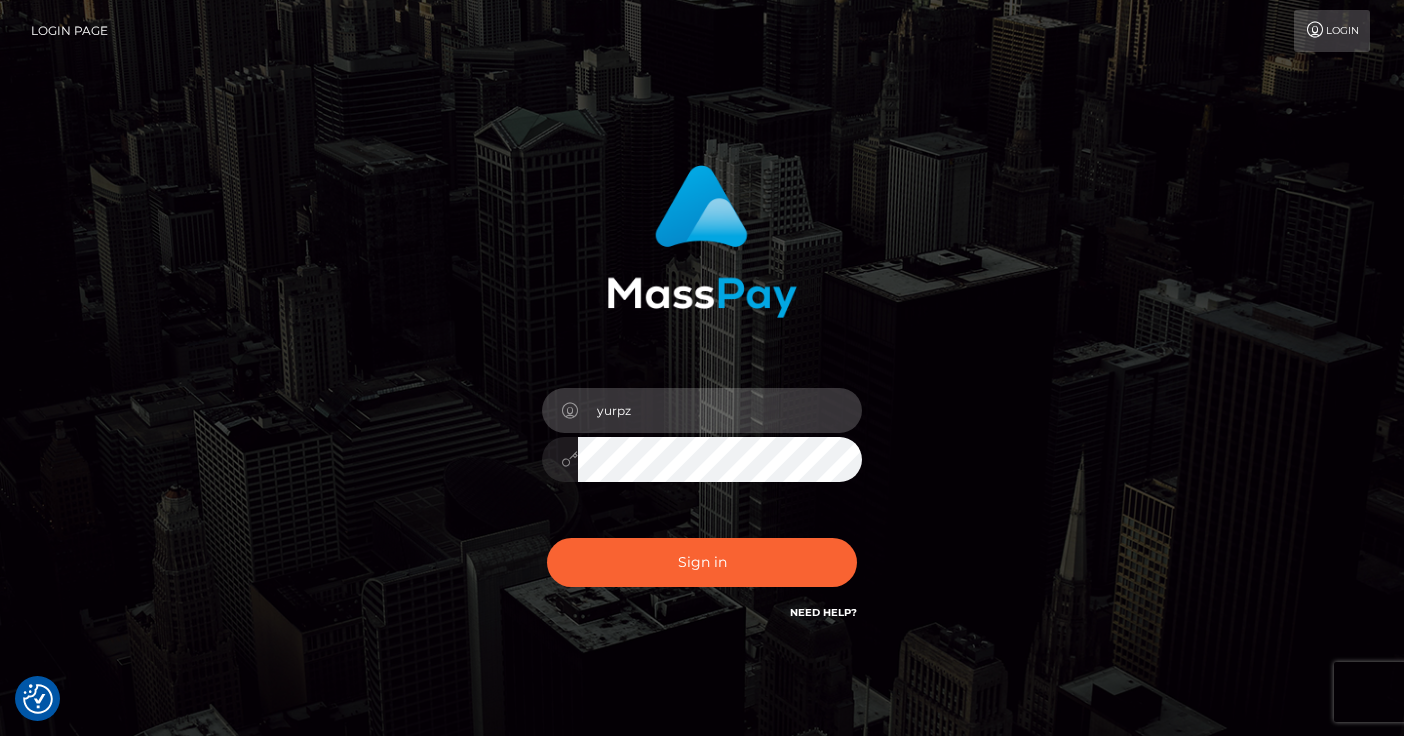 type on "yurpzievt" 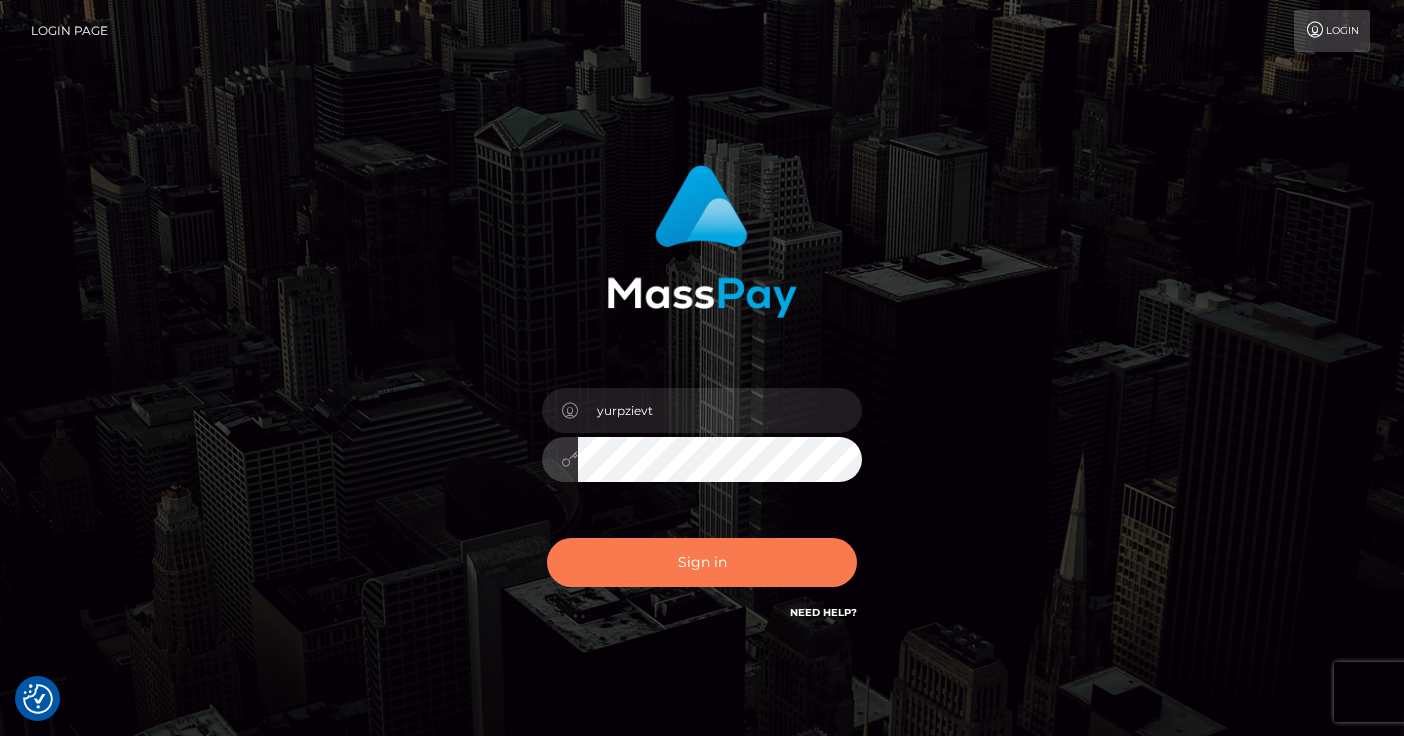 click on "Sign in" at bounding box center [702, 562] 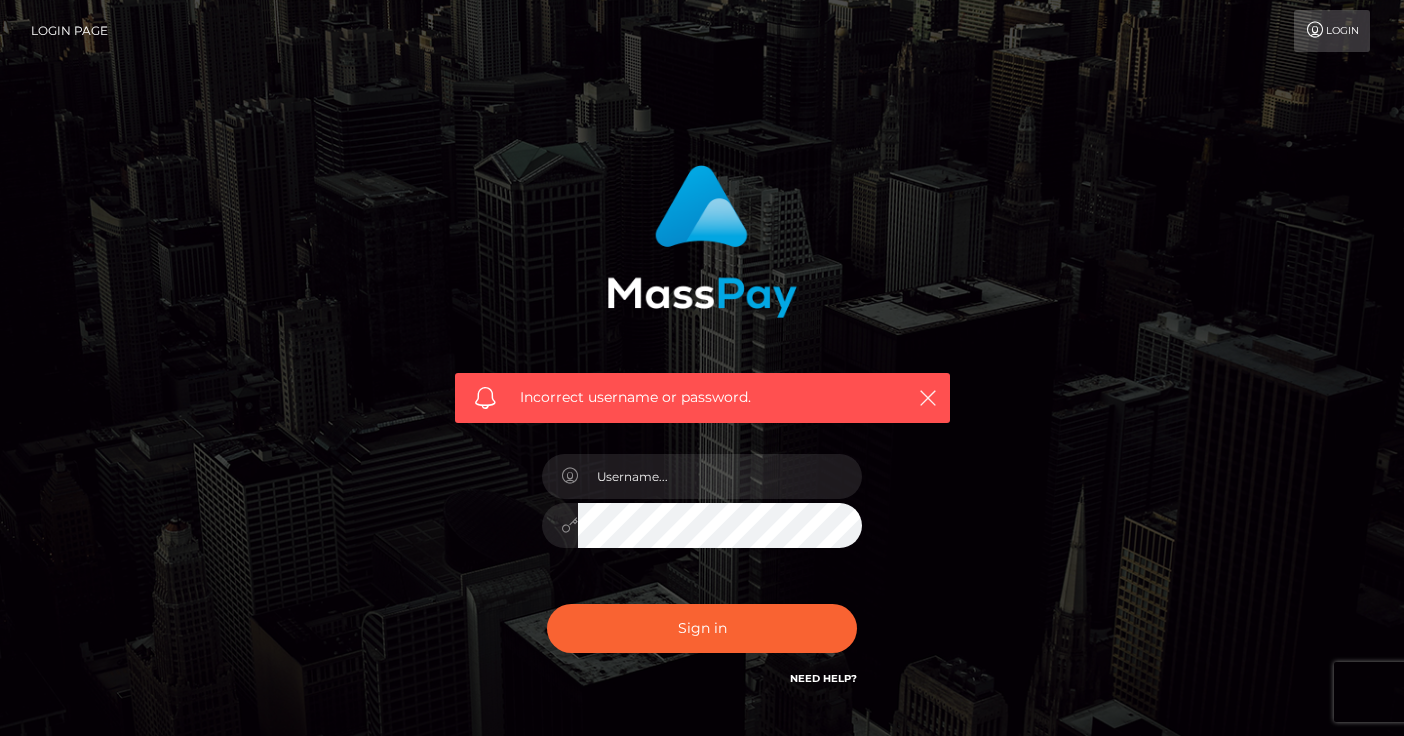 scroll, scrollTop: 0, scrollLeft: 0, axis: both 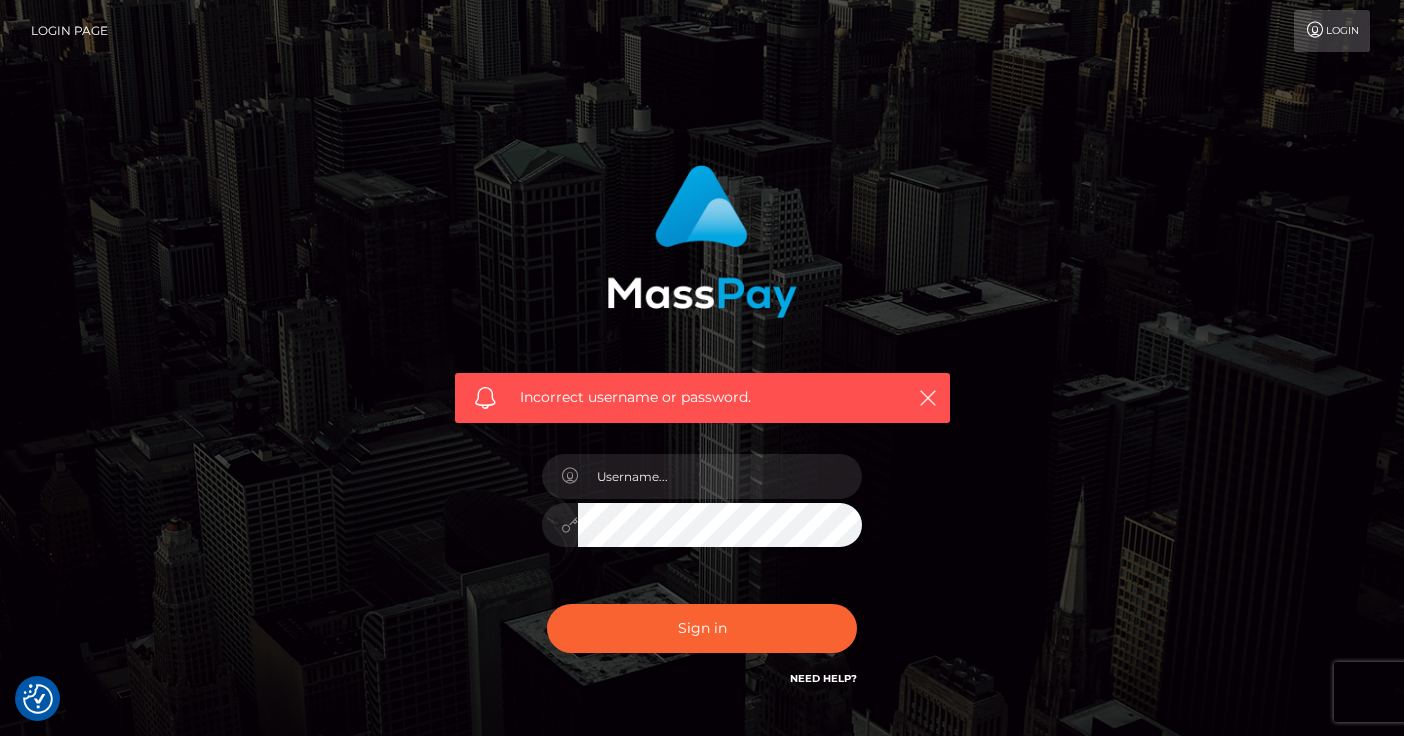 click on "Need
Help?" at bounding box center [823, 677] 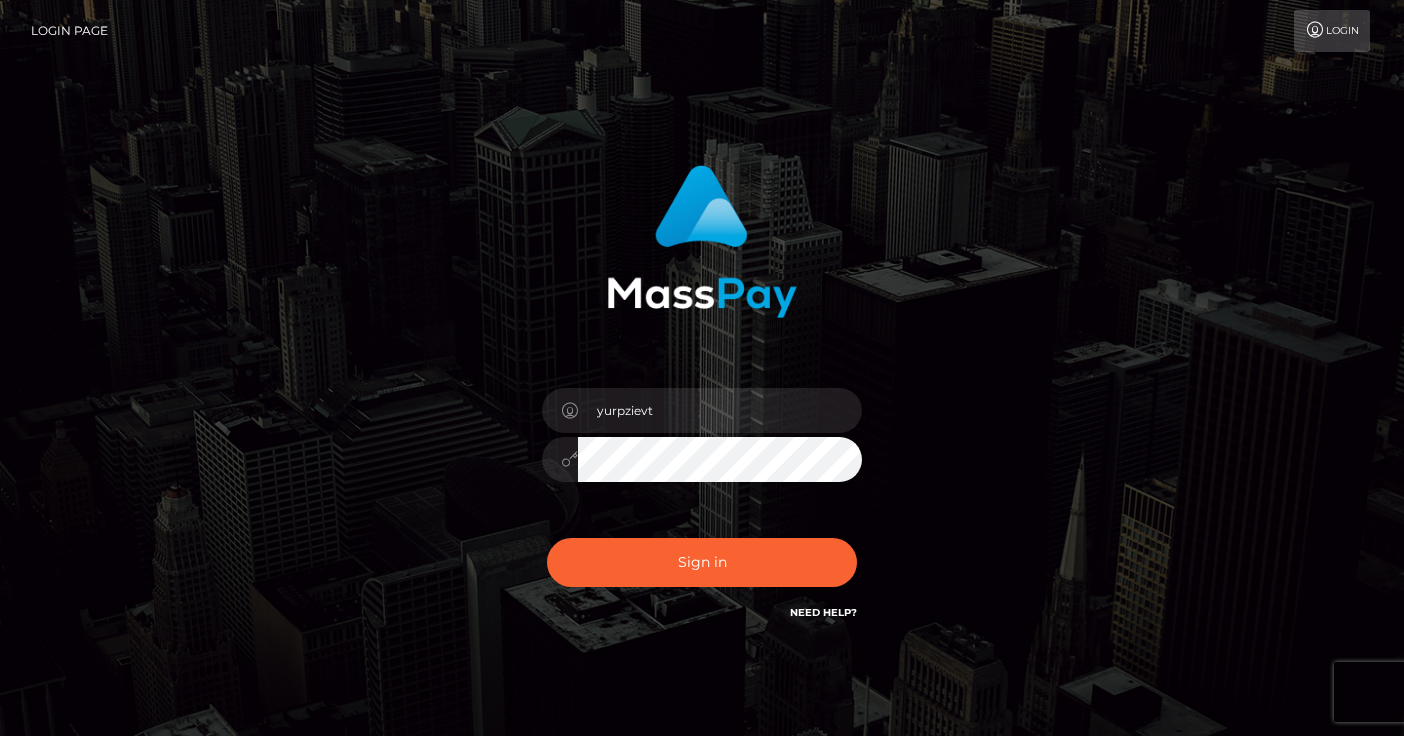 scroll, scrollTop: 0, scrollLeft: 0, axis: both 